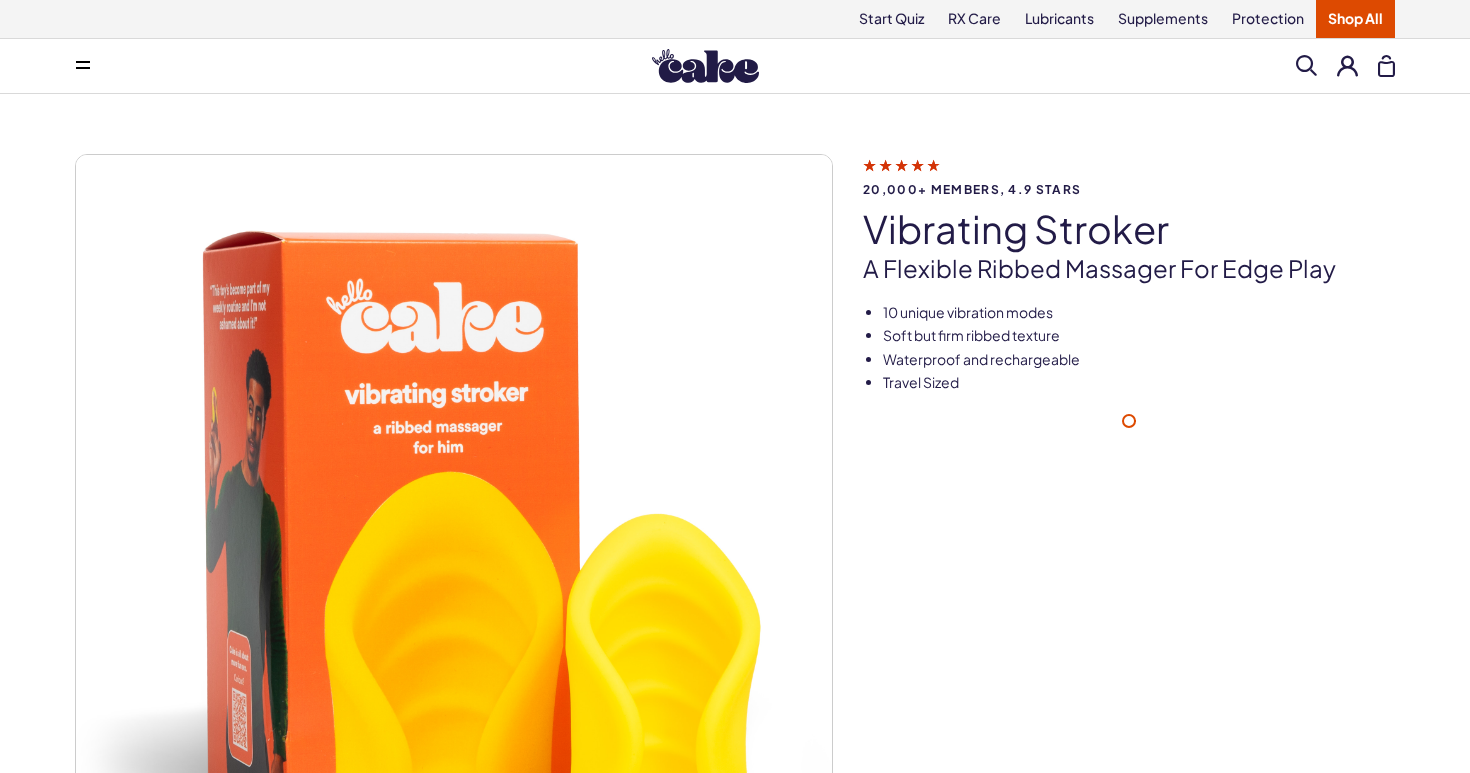scroll, scrollTop: 0, scrollLeft: 0, axis: both 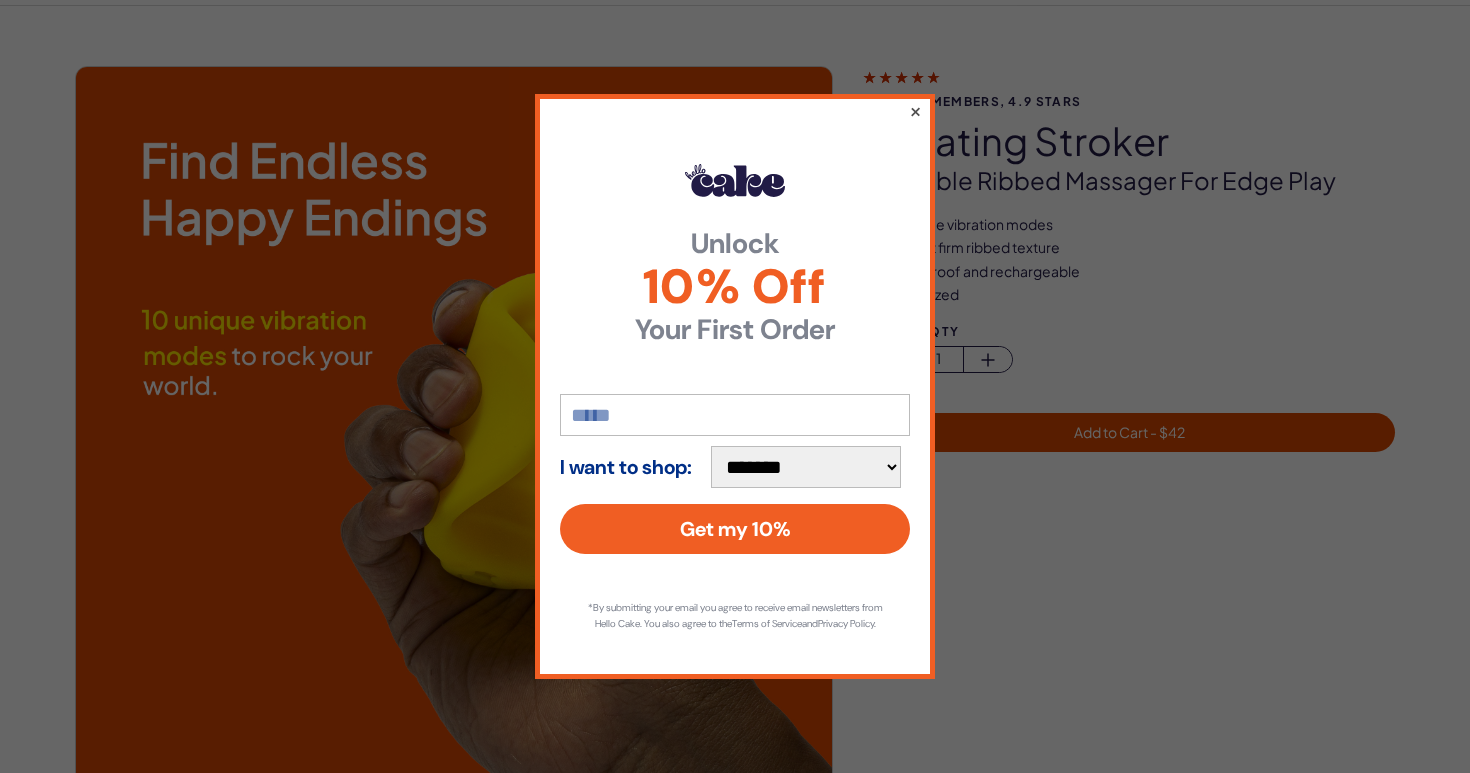 click on "×" at bounding box center (915, 111) 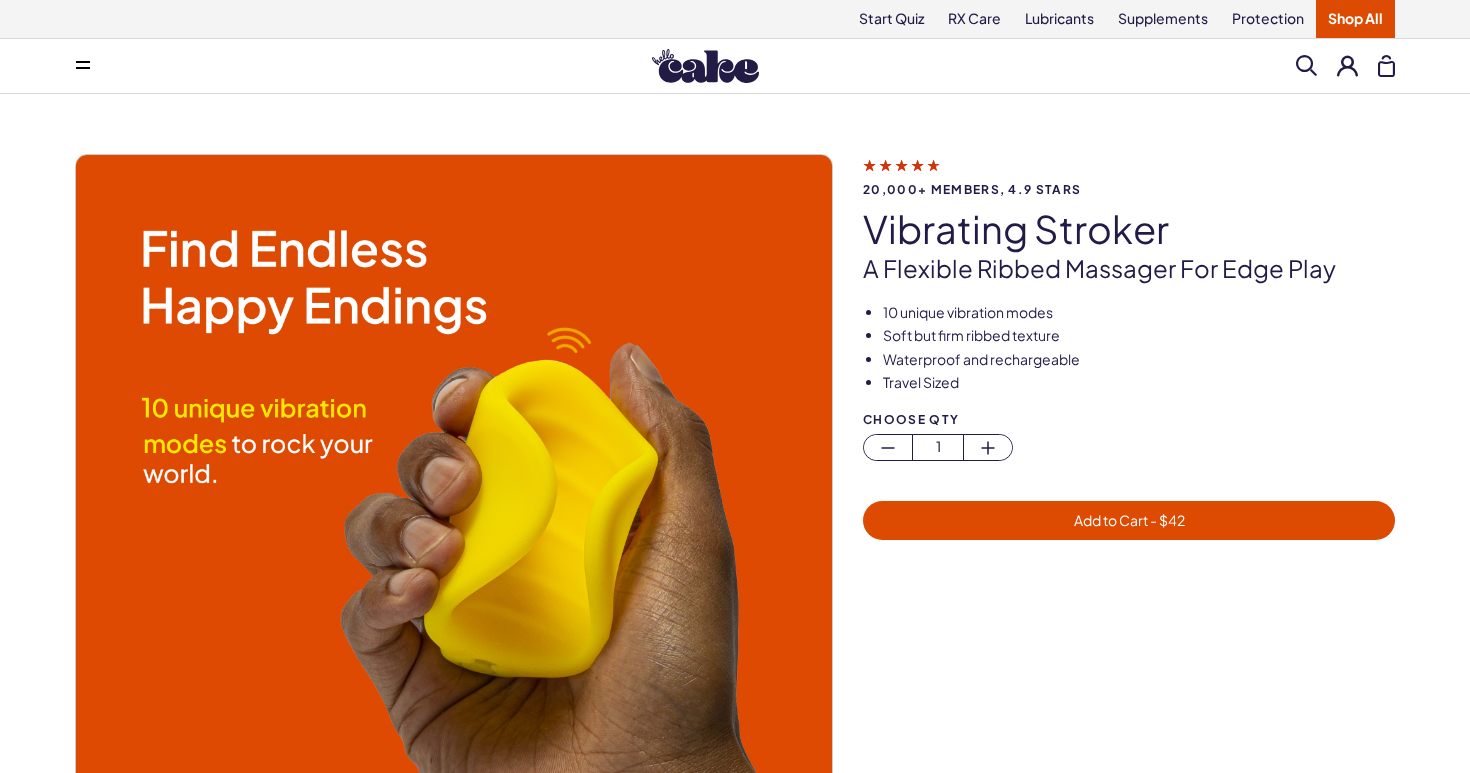 scroll, scrollTop: 0, scrollLeft: 0, axis: both 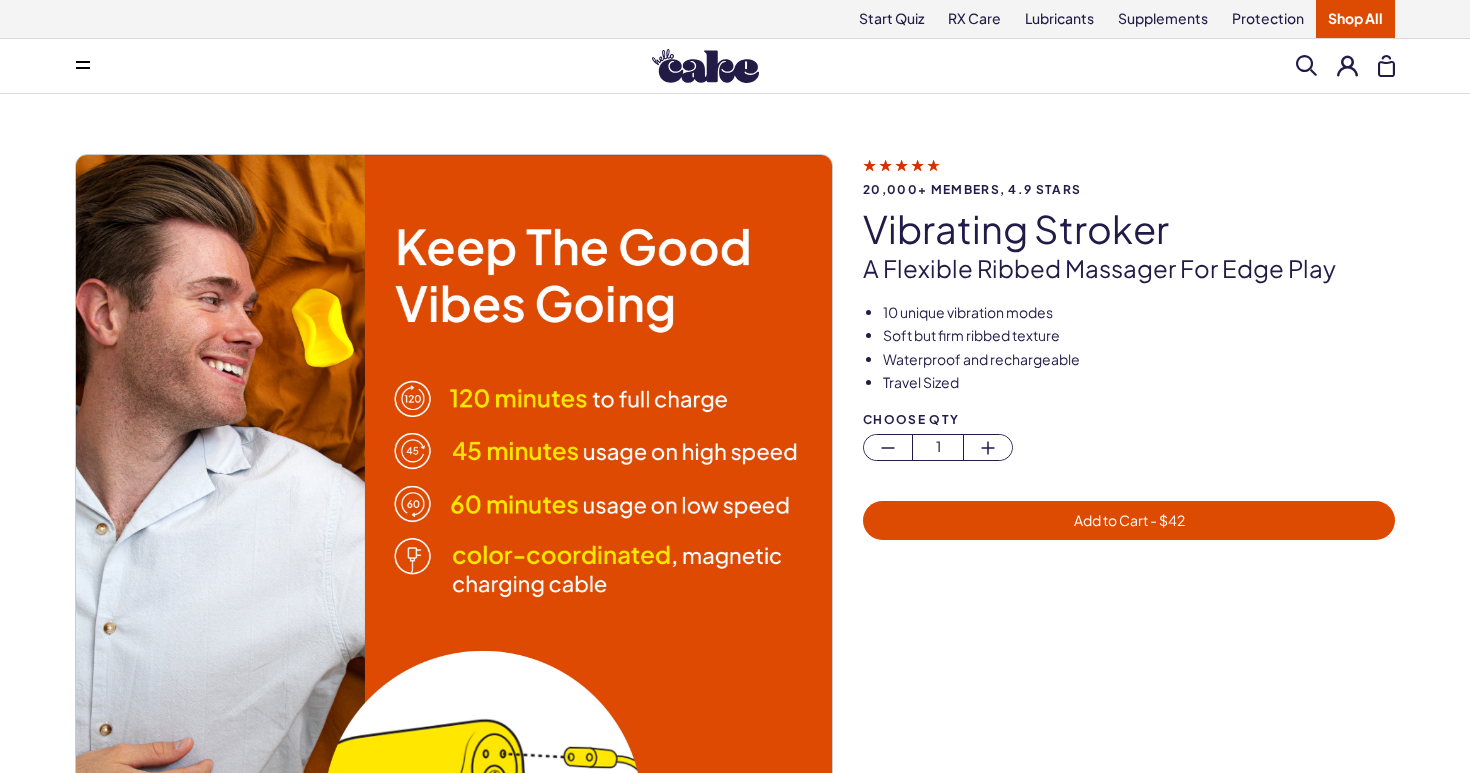 click at bounding box center (83, 66) 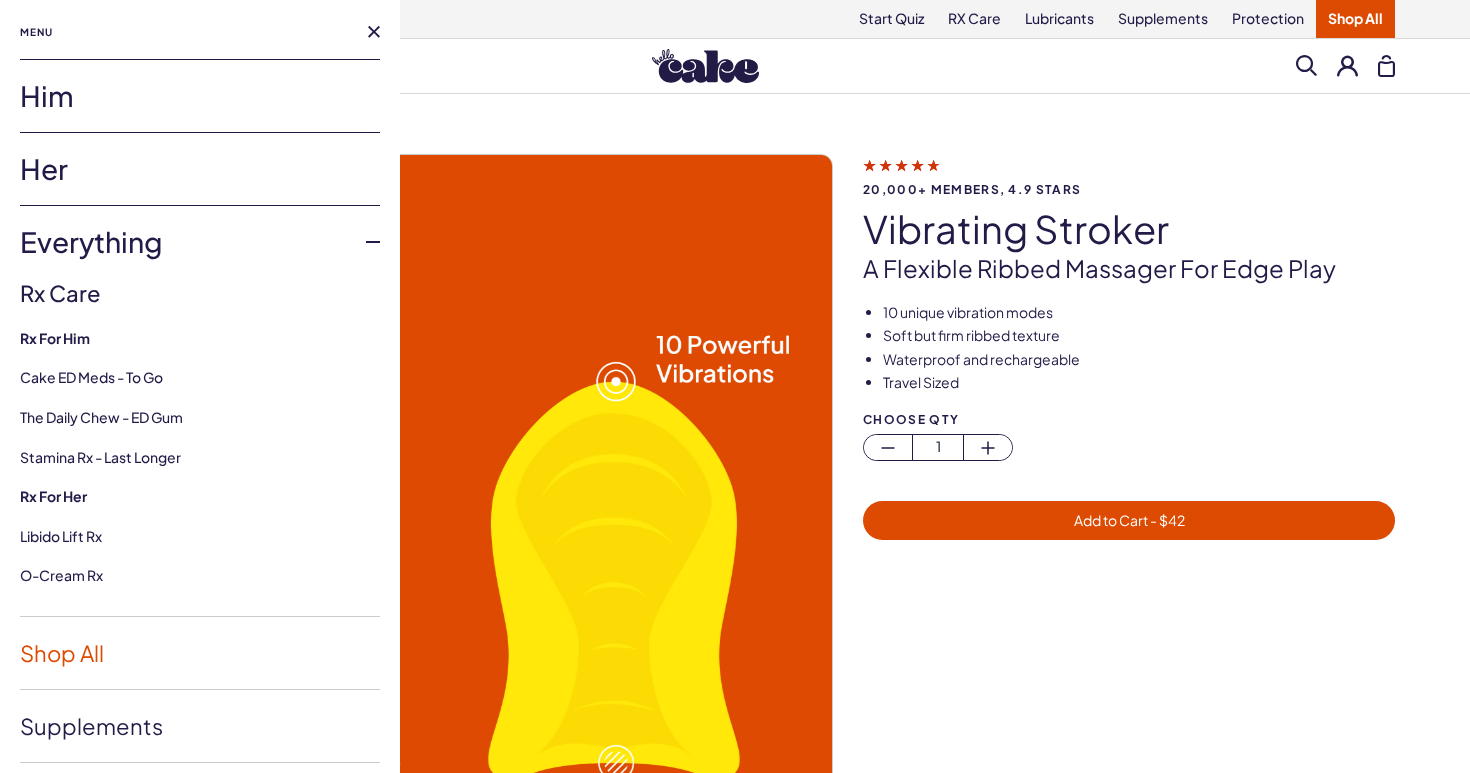 click on "Shop All" at bounding box center (200, 653) 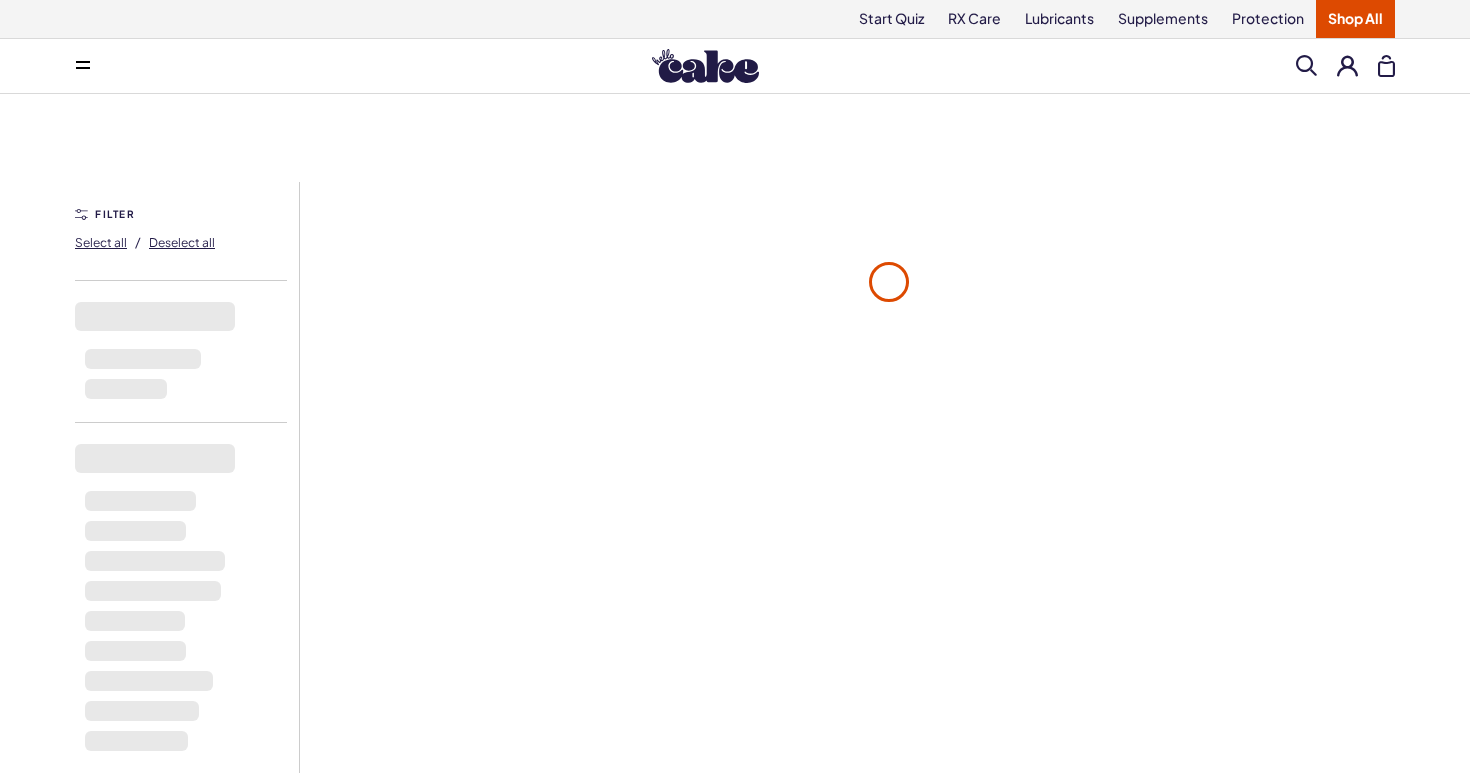 scroll, scrollTop: 0, scrollLeft: 0, axis: both 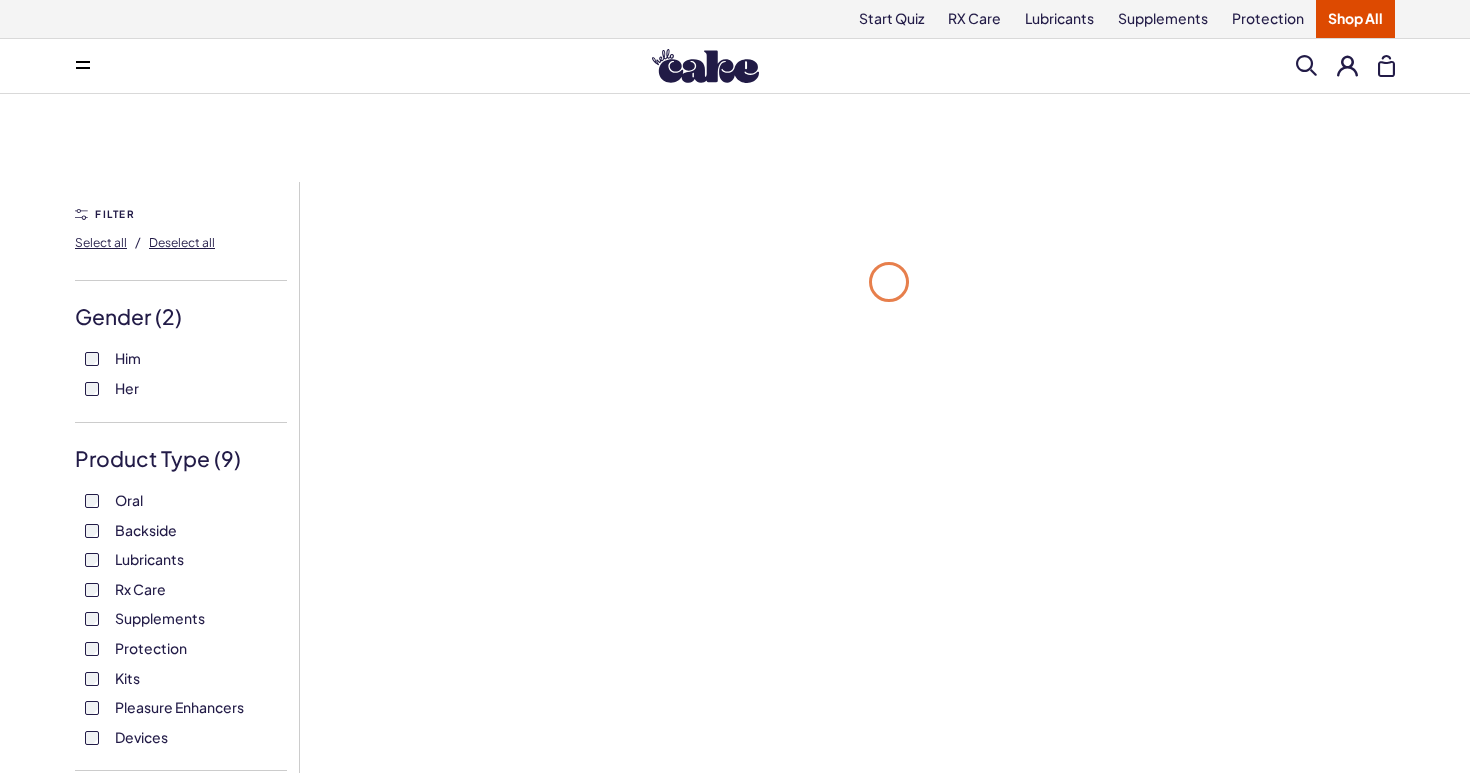 click on "Him" at bounding box center (181, 359) 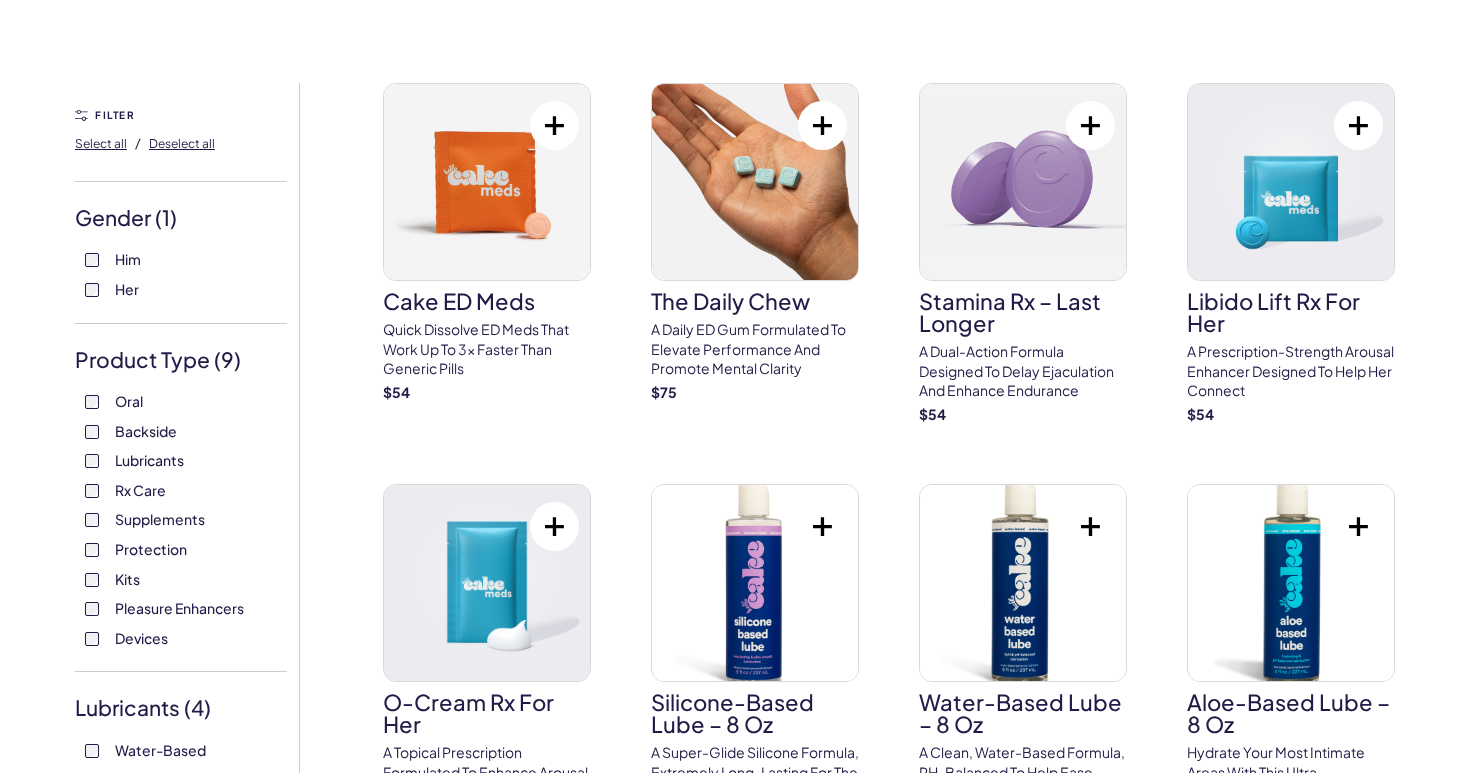 scroll, scrollTop: 105, scrollLeft: 0, axis: vertical 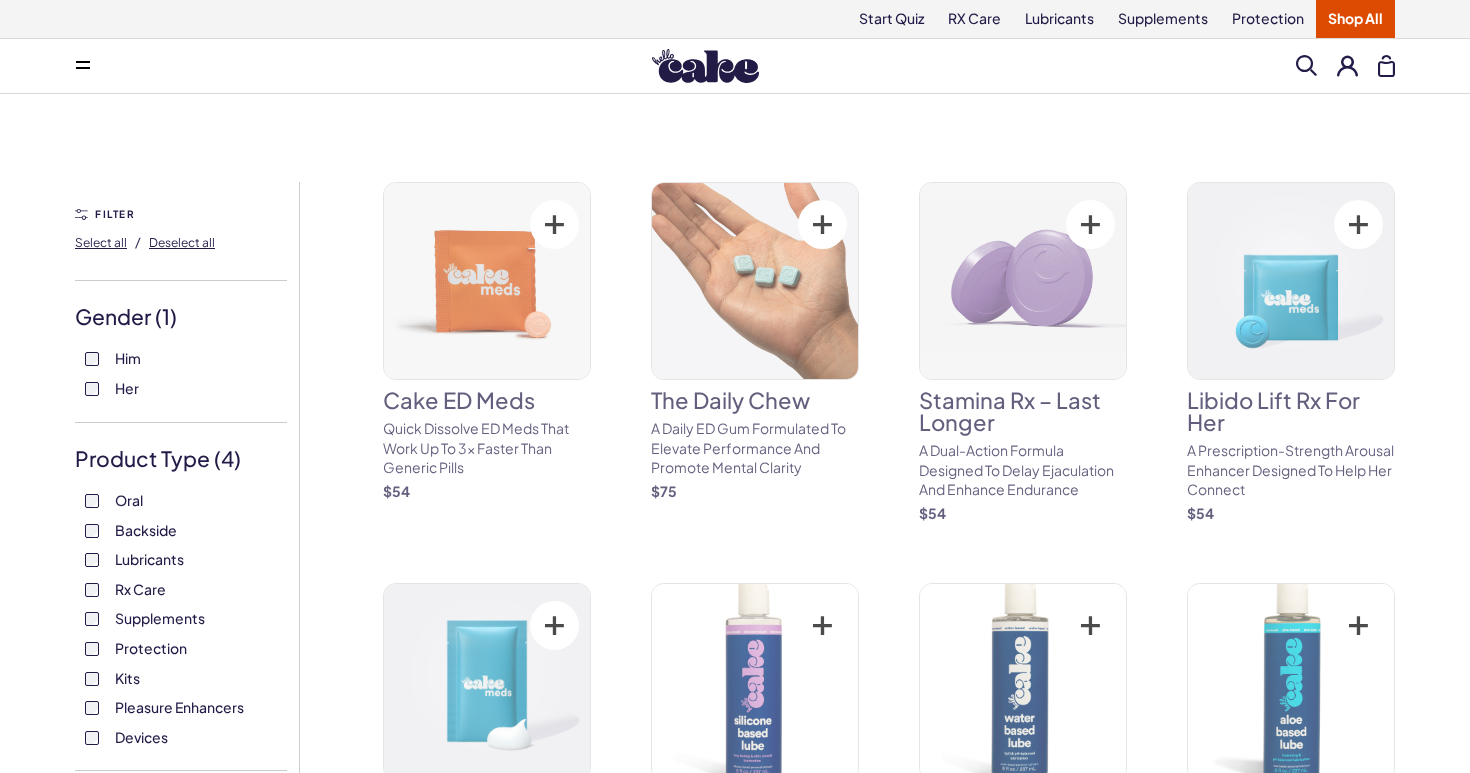click on "Lubricants" at bounding box center (181, 560) 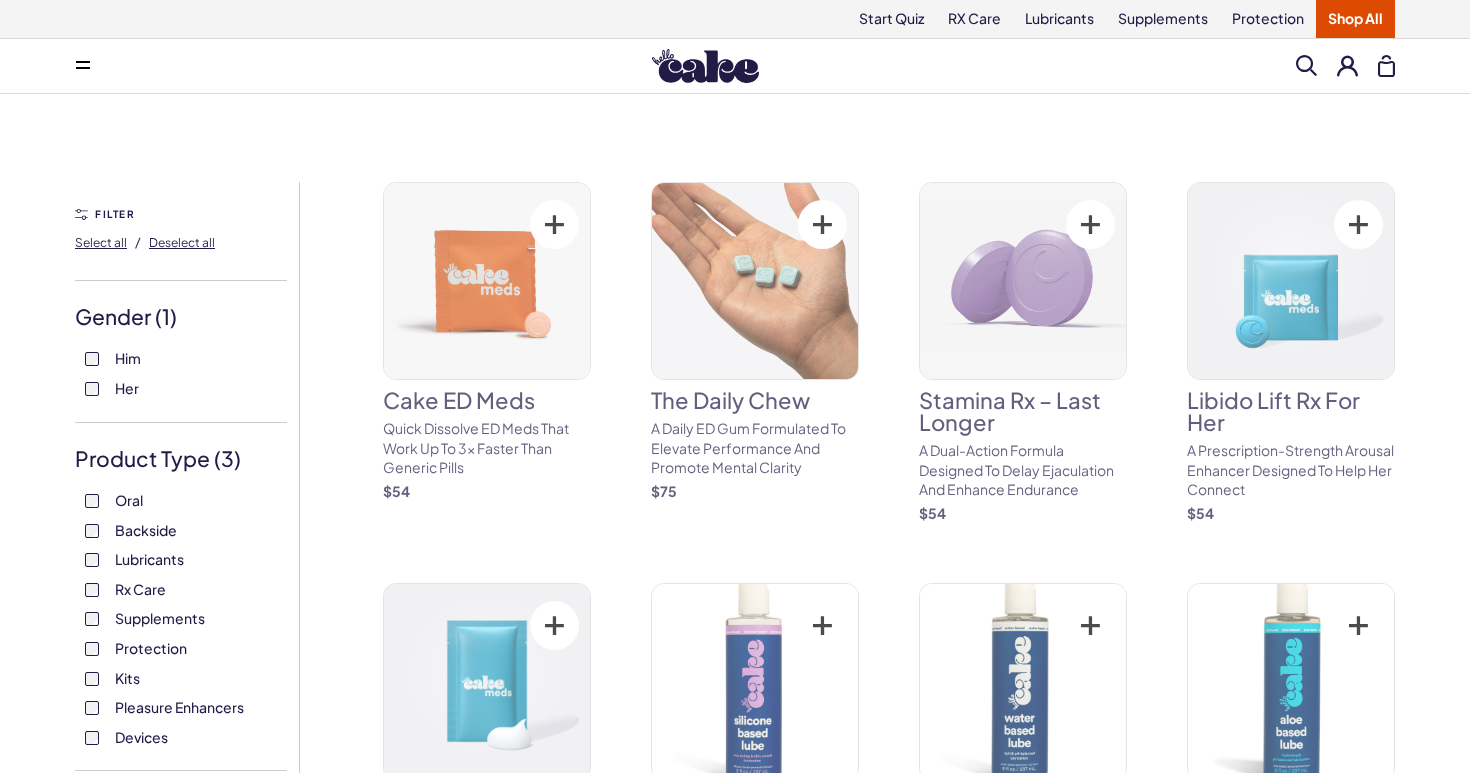 click on "Backside" at bounding box center [181, 389] 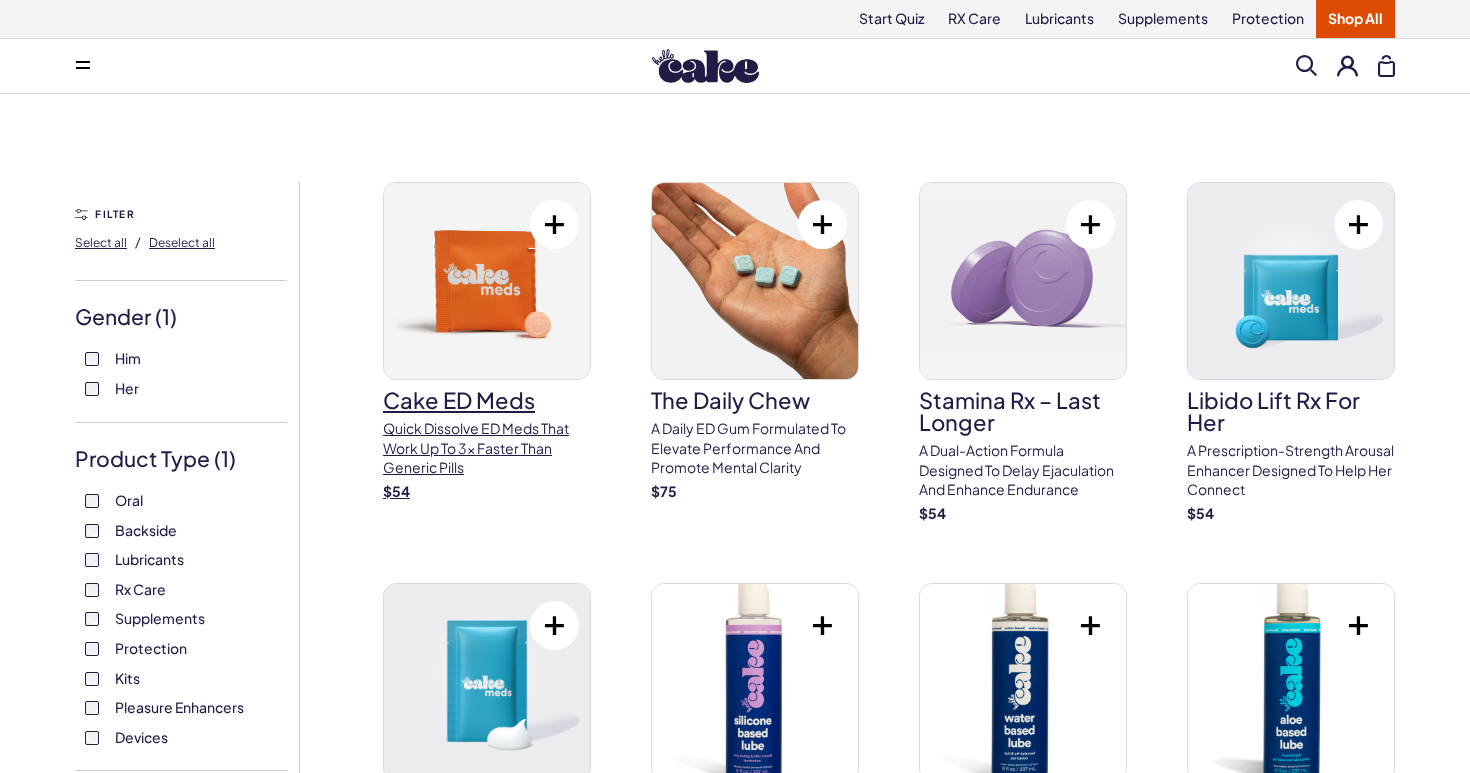 scroll, scrollTop: 0, scrollLeft: 0, axis: both 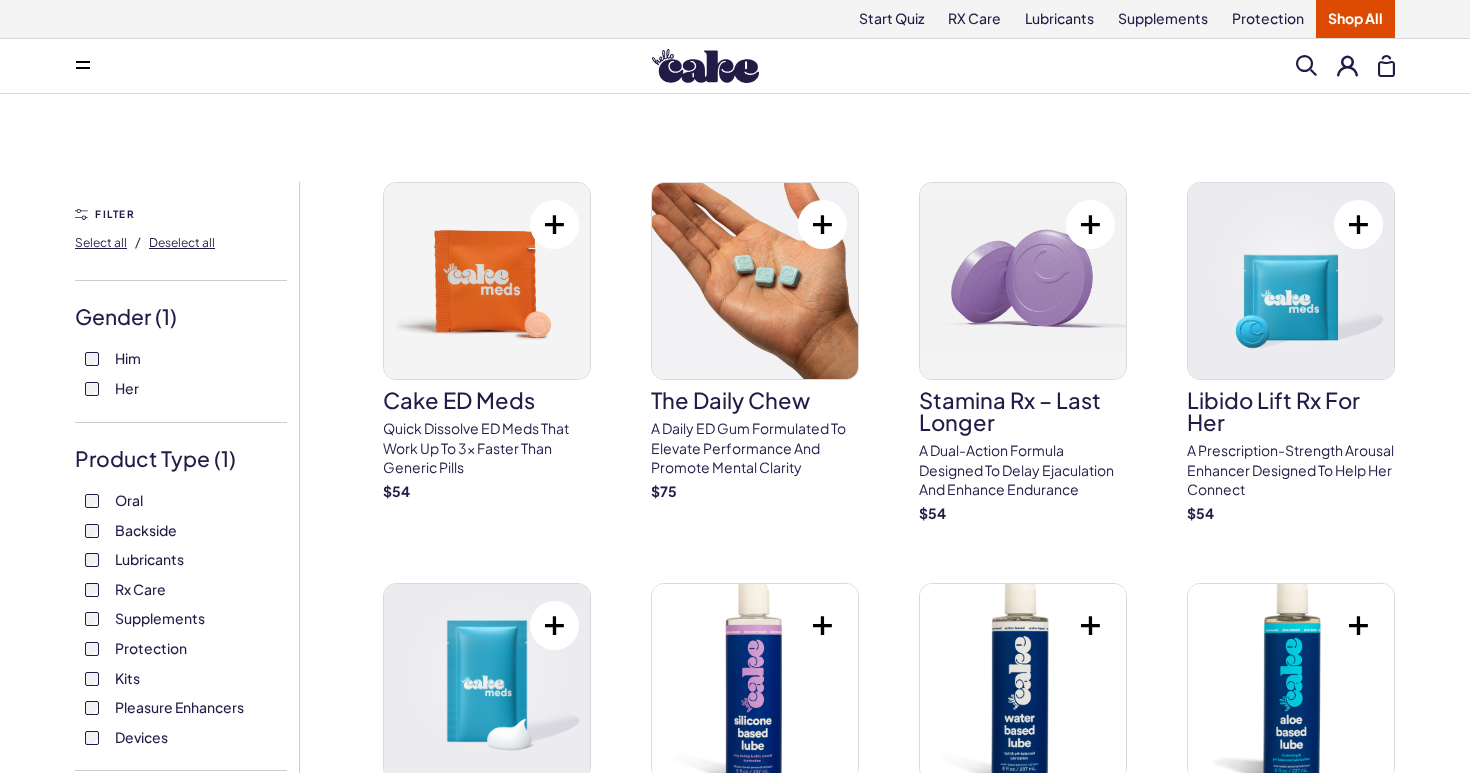 click at bounding box center [83, 66] 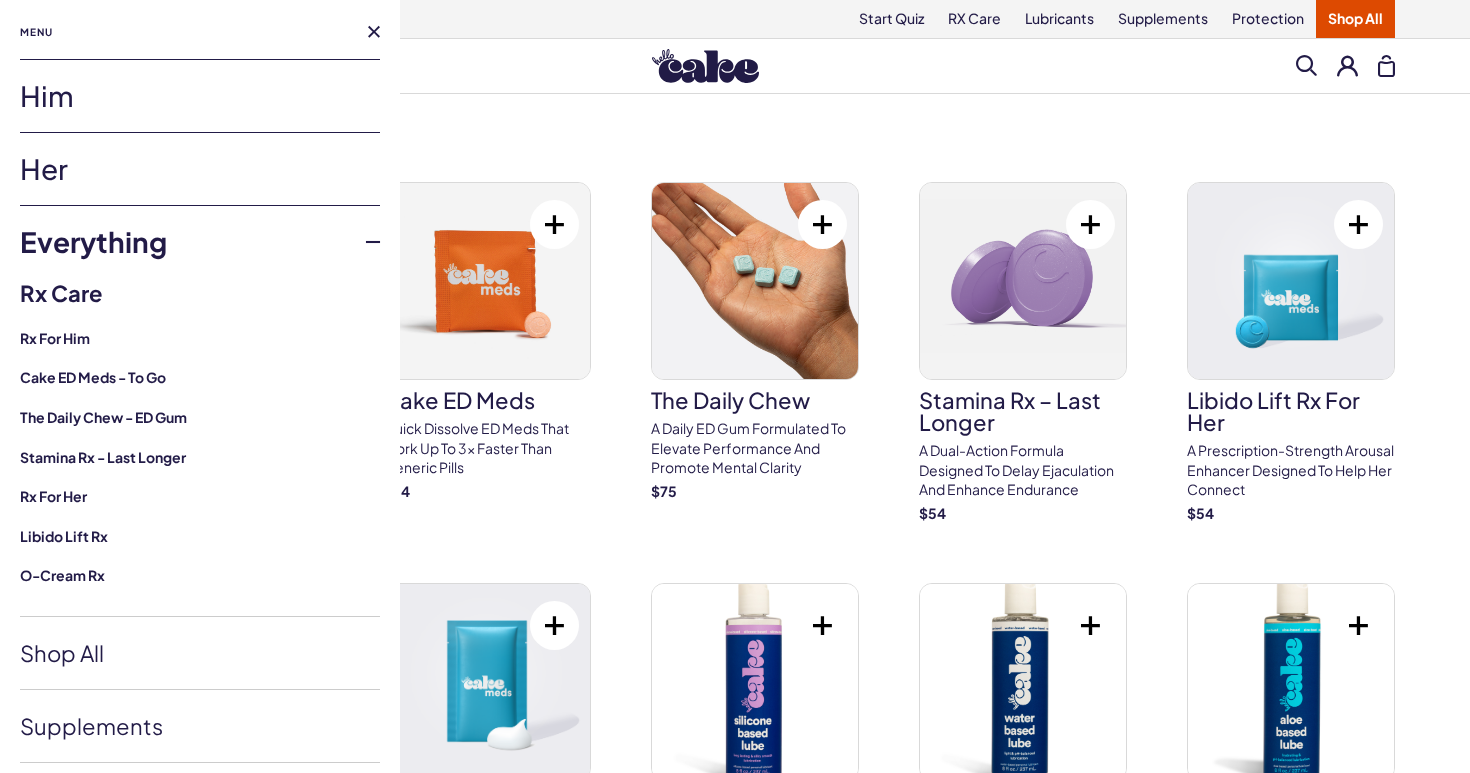 scroll, scrollTop: 0, scrollLeft: 0, axis: both 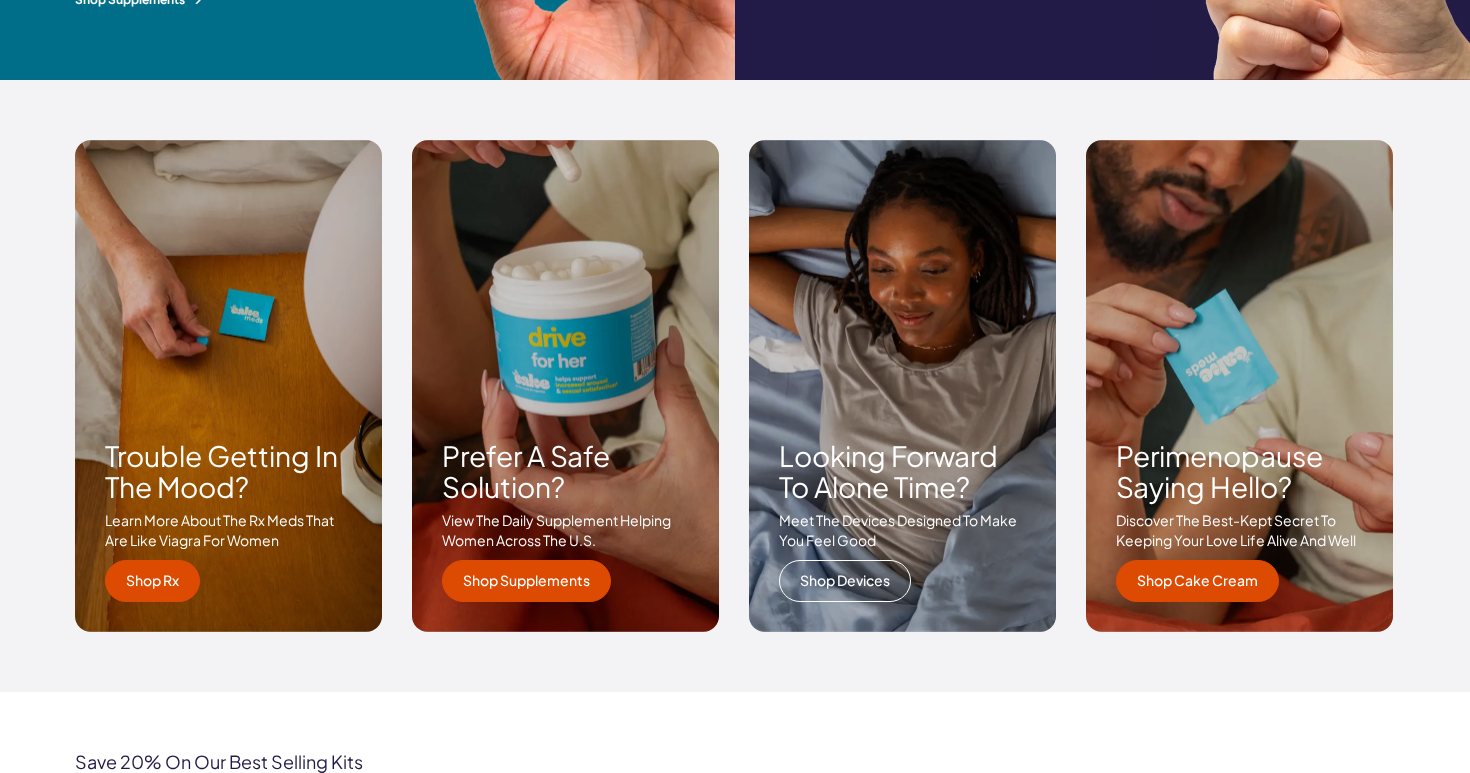 click on "Shop Devices" at bounding box center (845, 581) 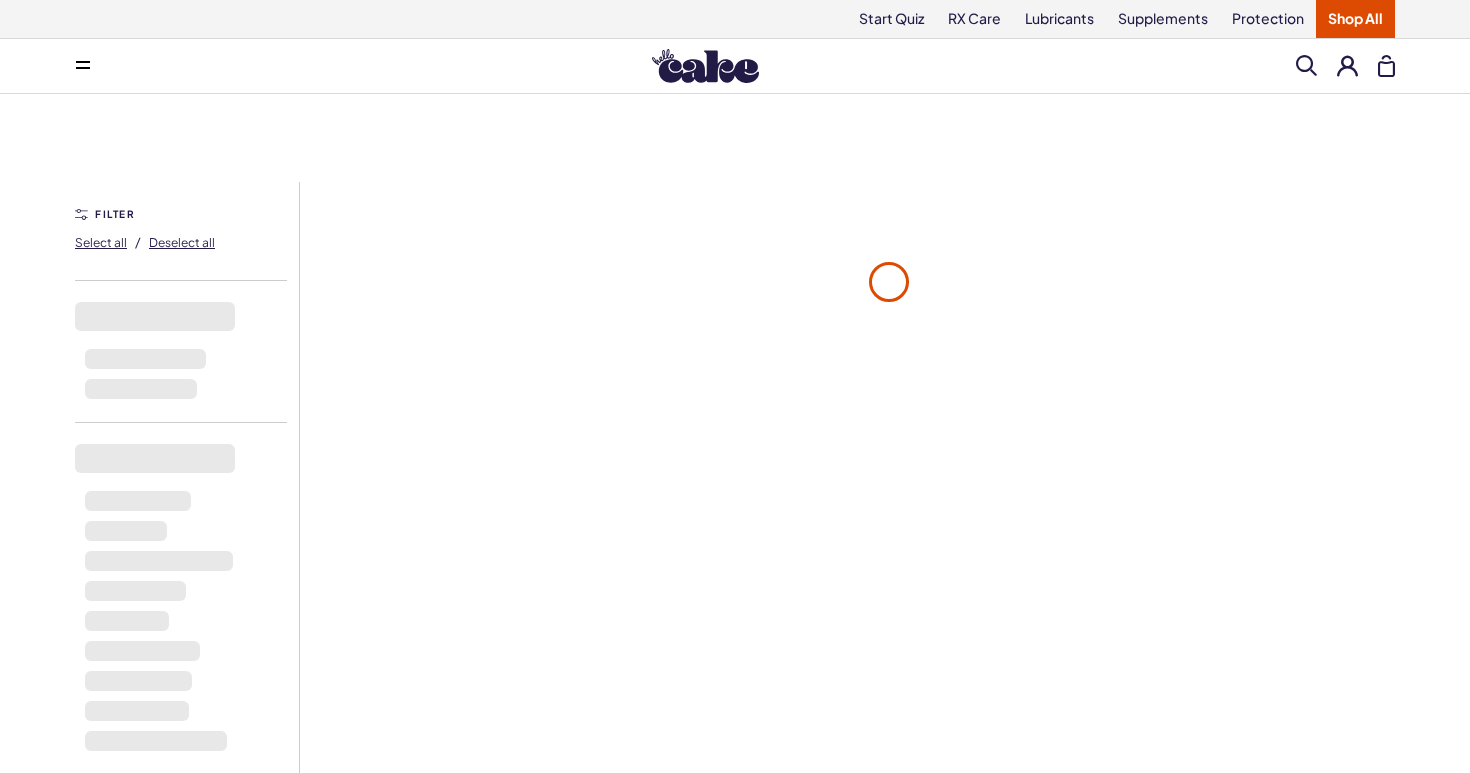 scroll, scrollTop: 0, scrollLeft: 0, axis: both 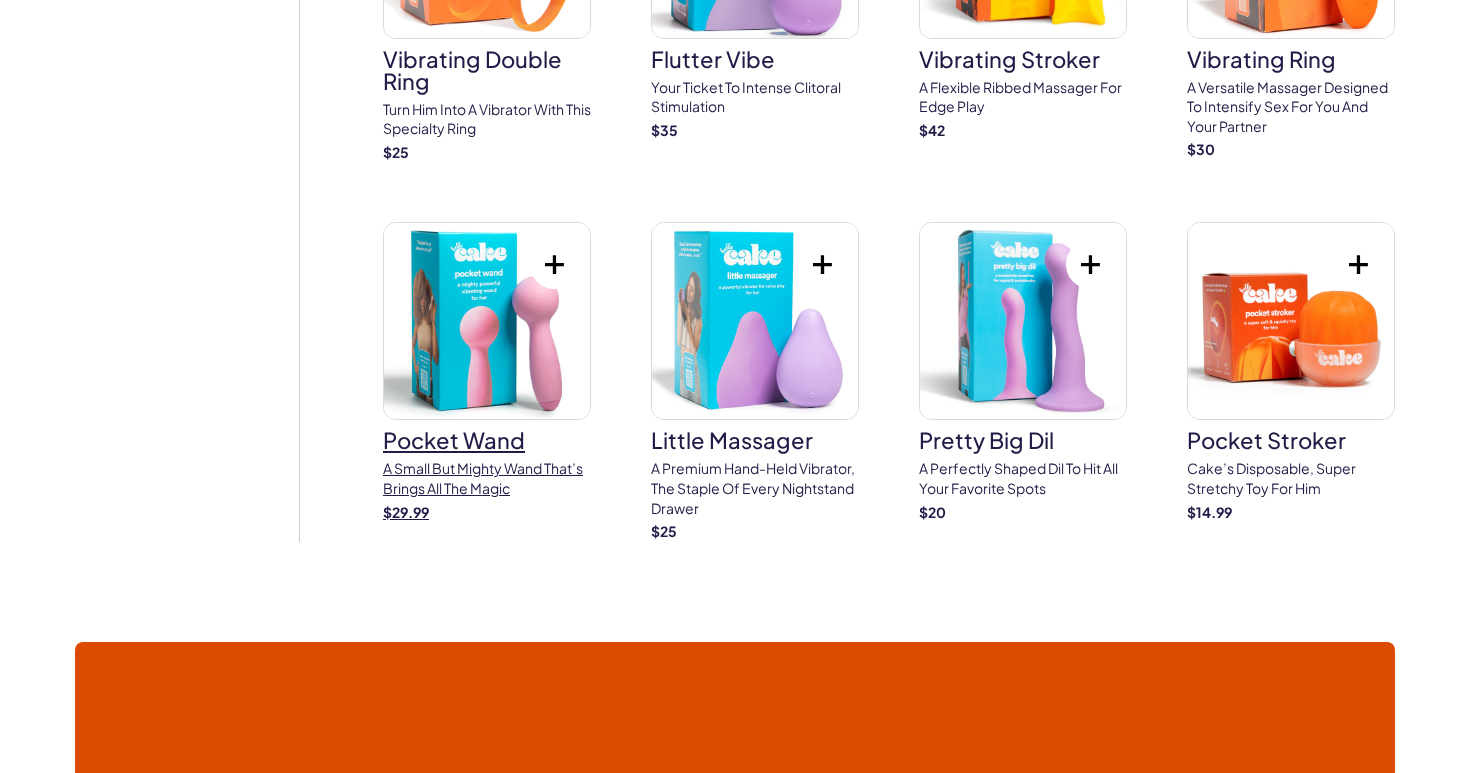 click at bounding box center (487, 321) 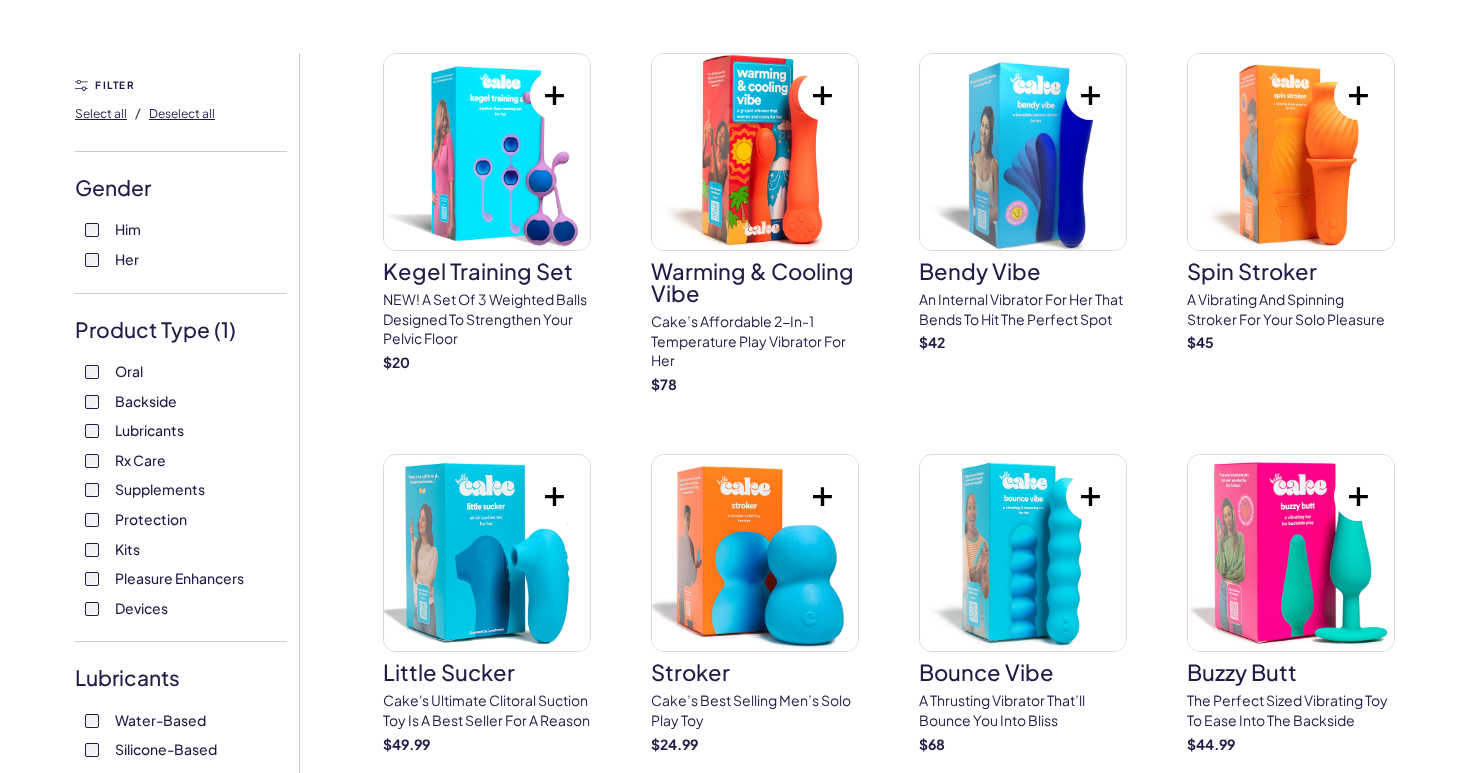 scroll, scrollTop: 130, scrollLeft: 0, axis: vertical 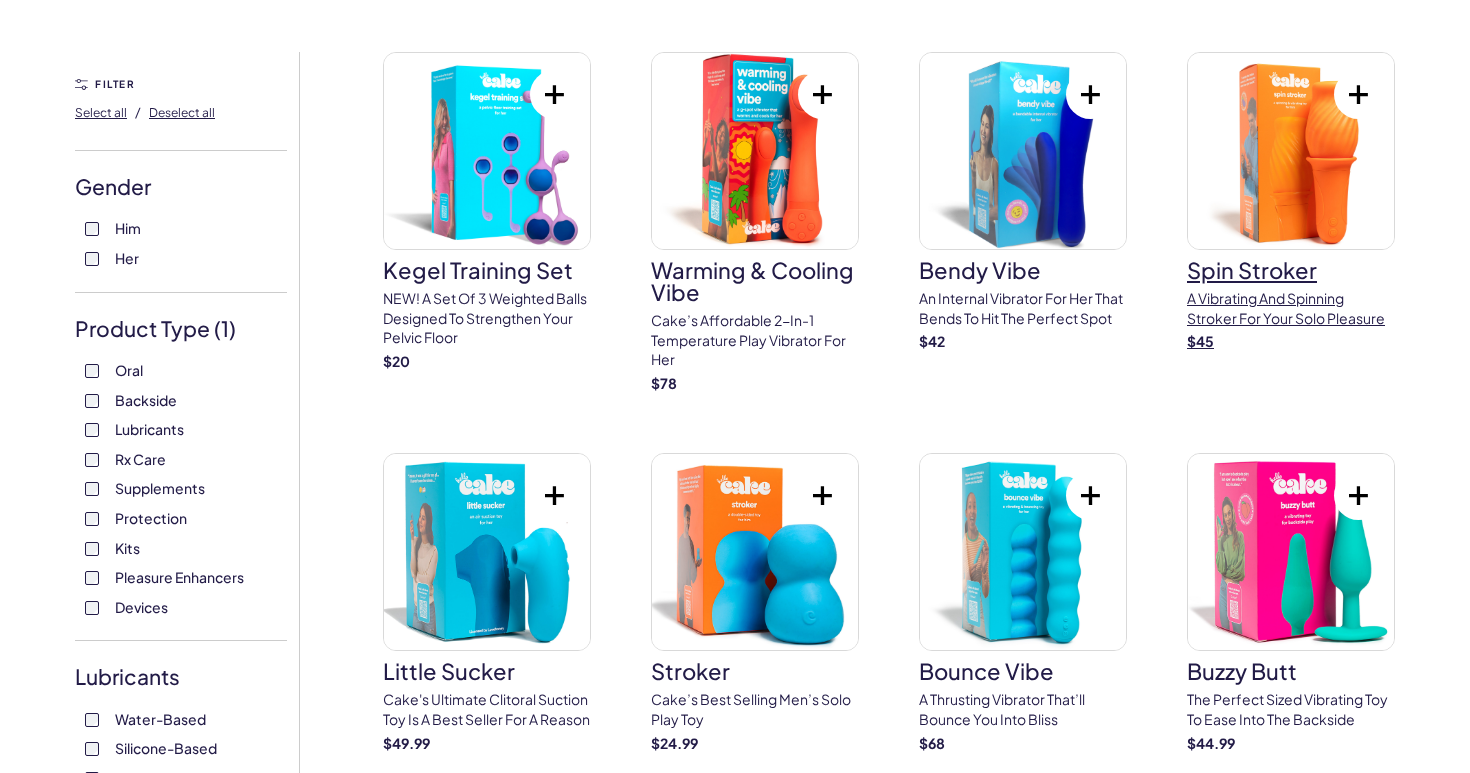 click at bounding box center [1291, 151] 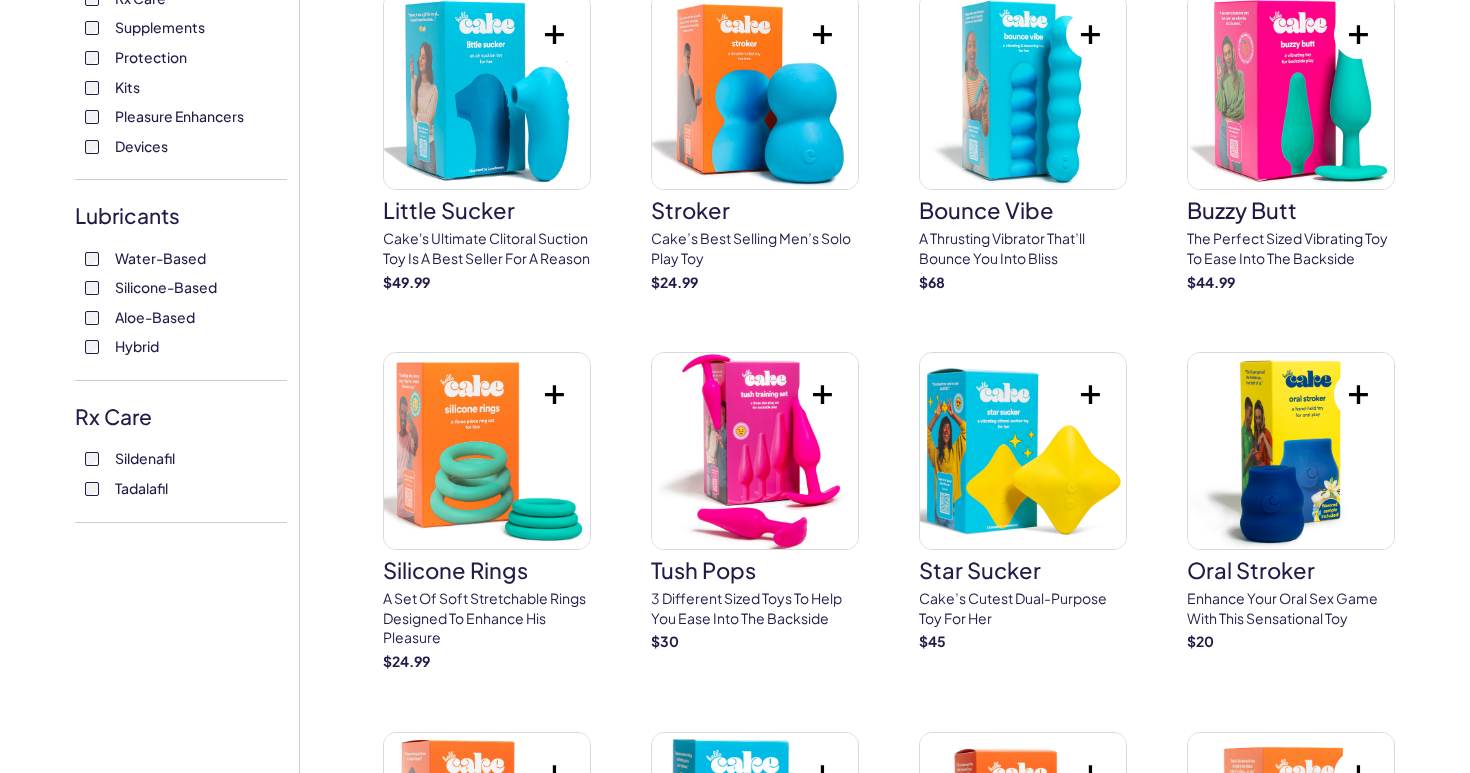 scroll, scrollTop: 0, scrollLeft: 0, axis: both 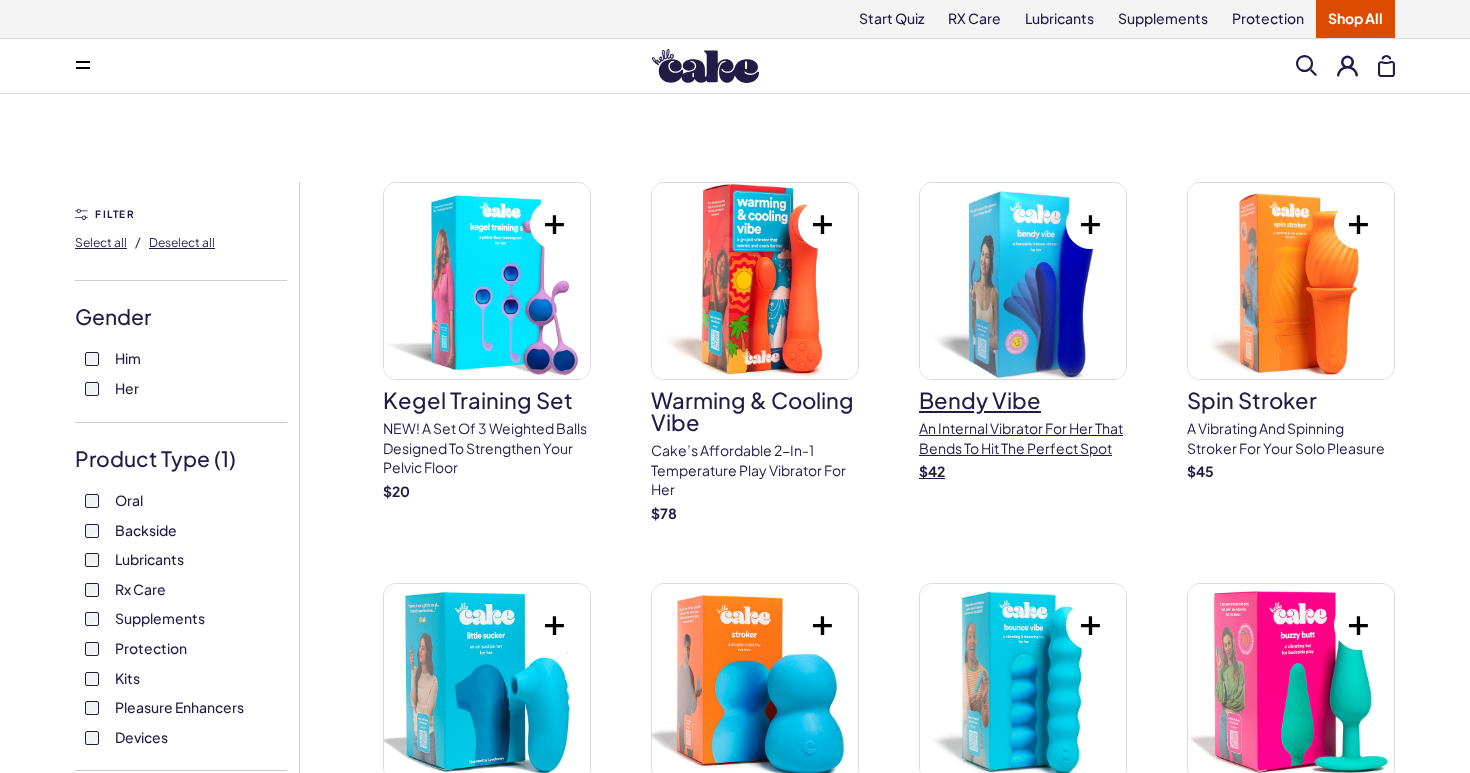 click at bounding box center [1023, 281] 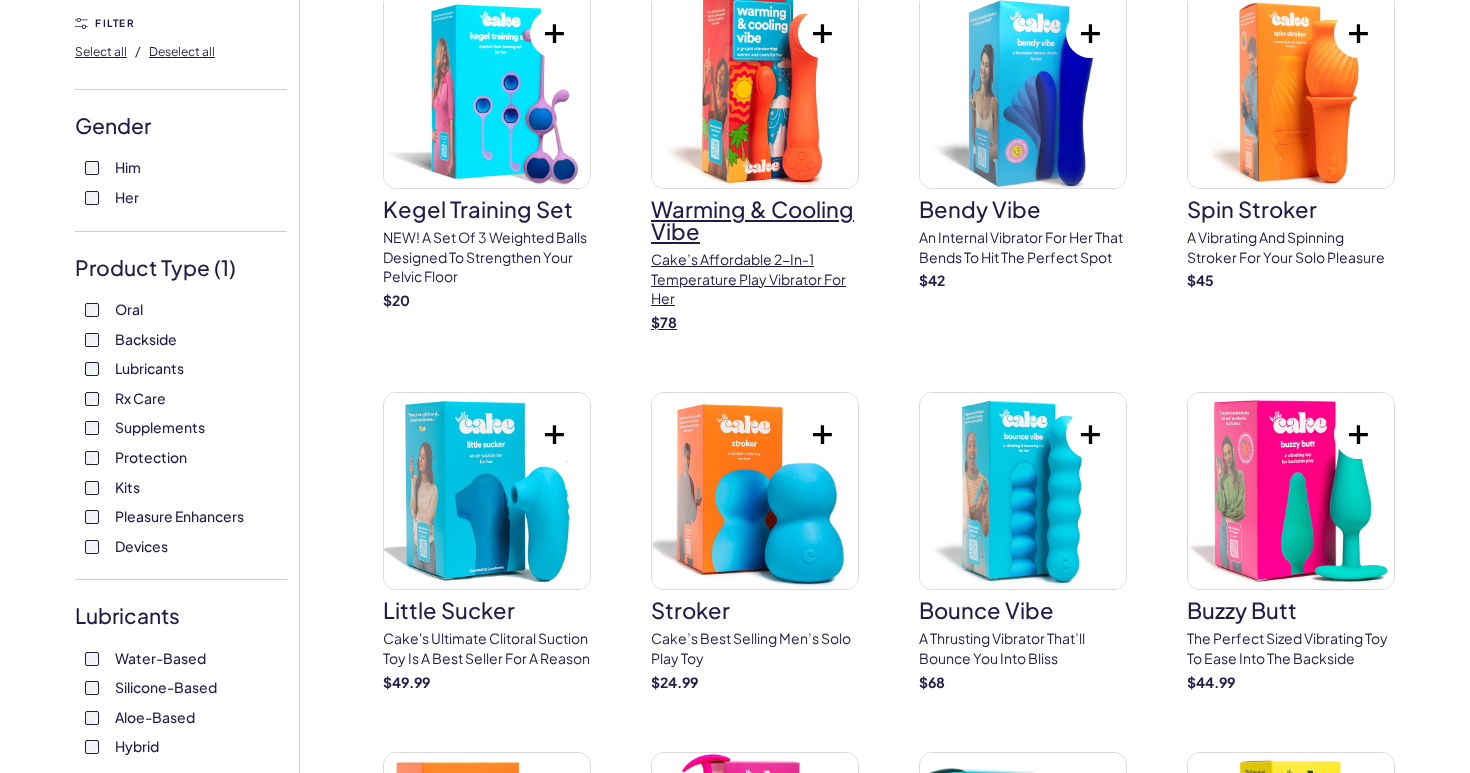 scroll, scrollTop: 208, scrollLeft: 0, axis: vertical 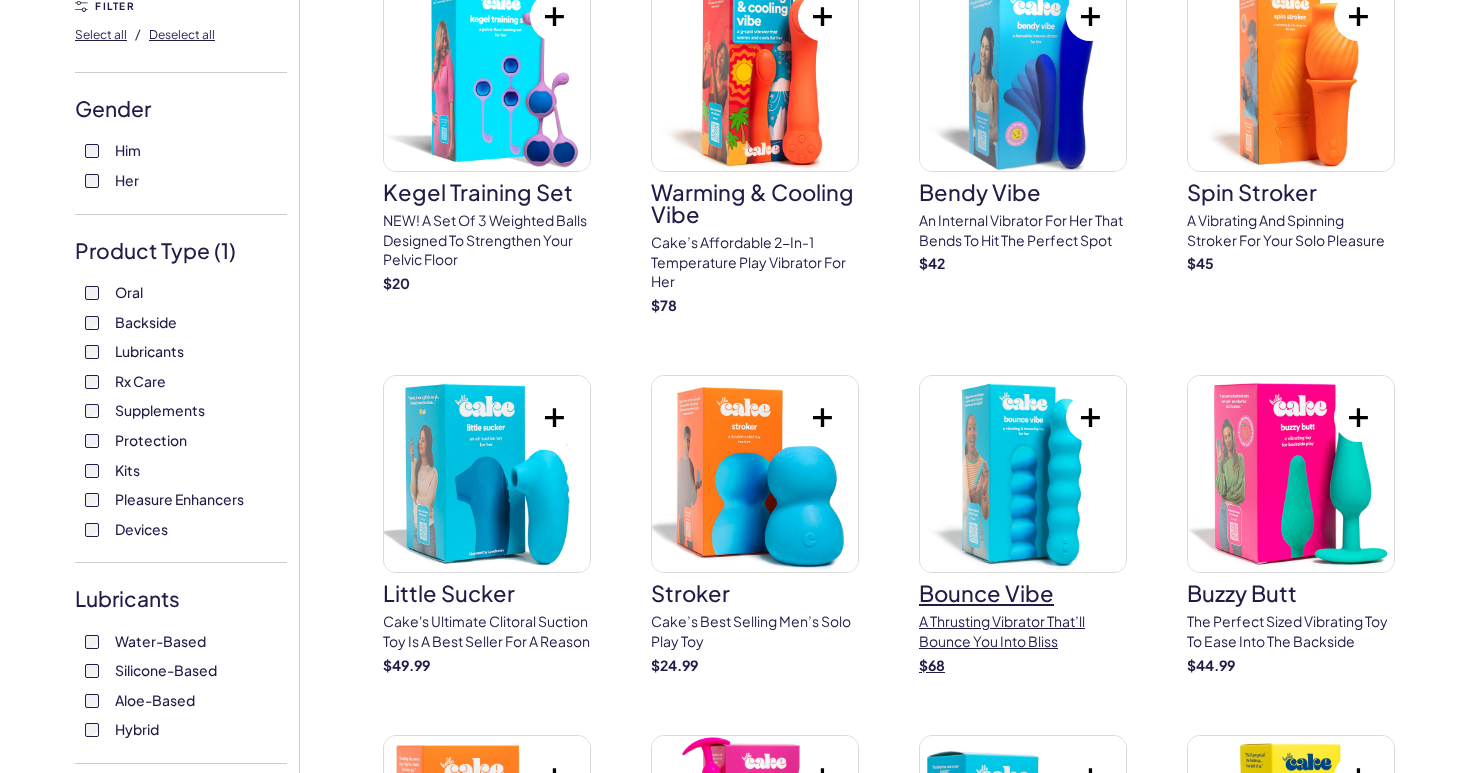 click at bounding box center (1023, 474) 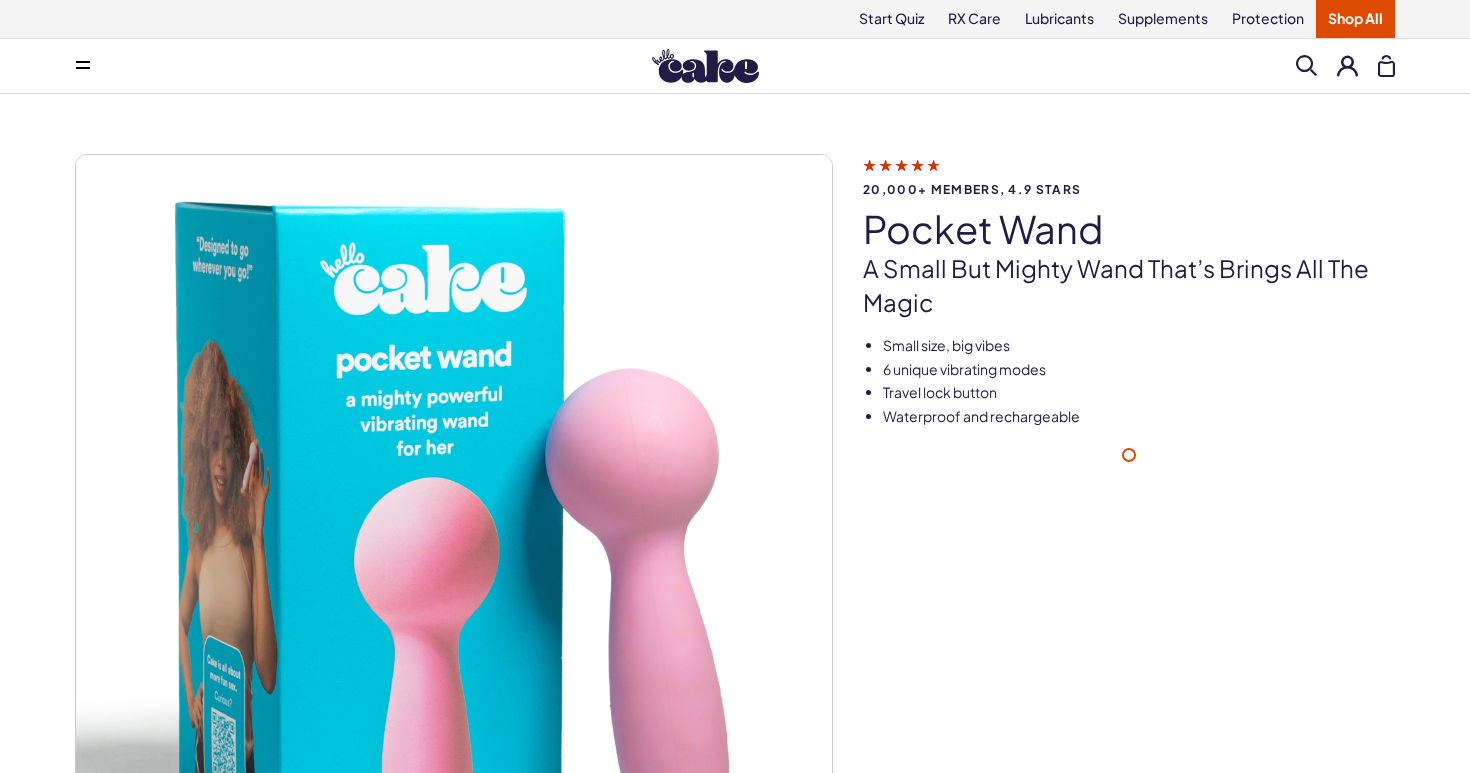 scroll, scrollTop: 0, scrollLeft: 0, axis: both 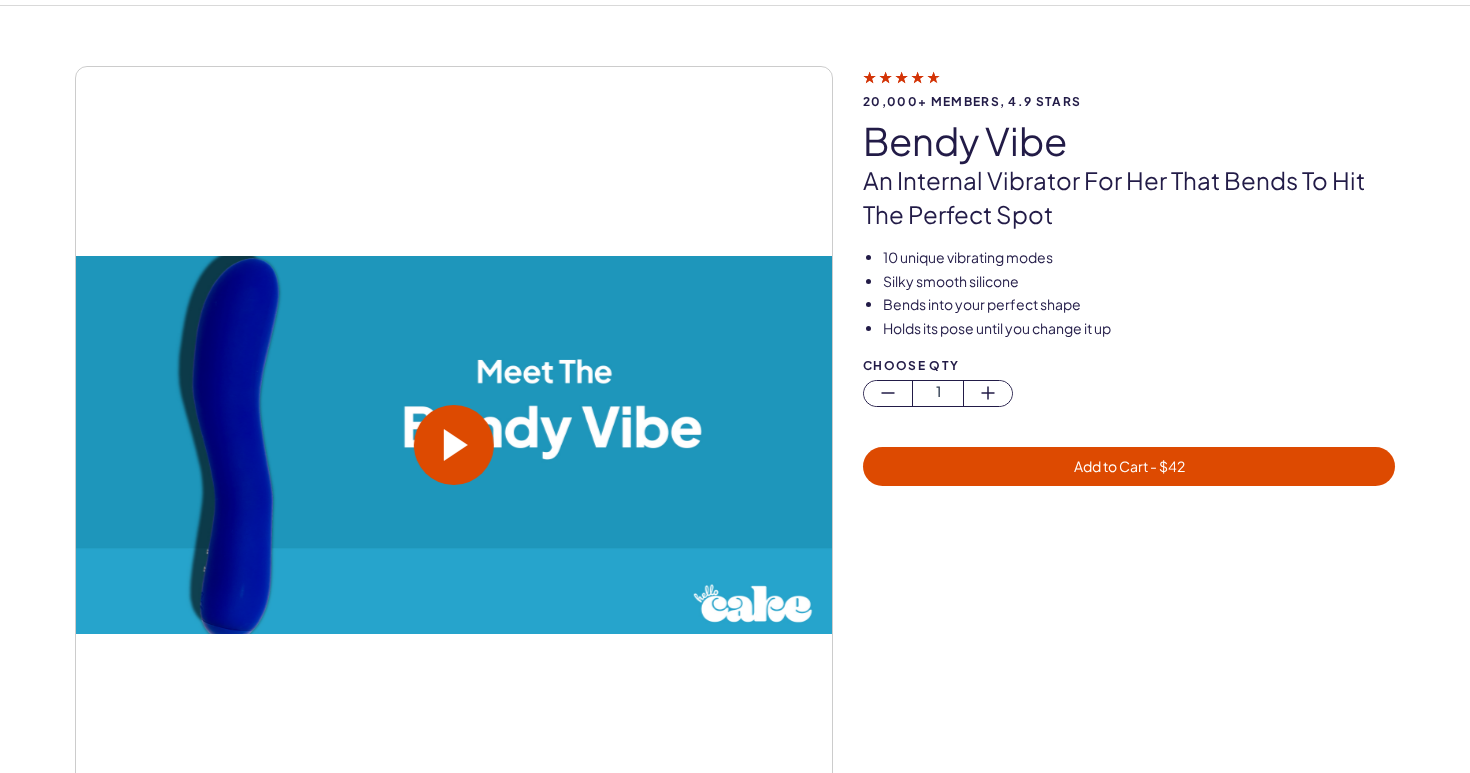 click at bounding box center [901, 76] 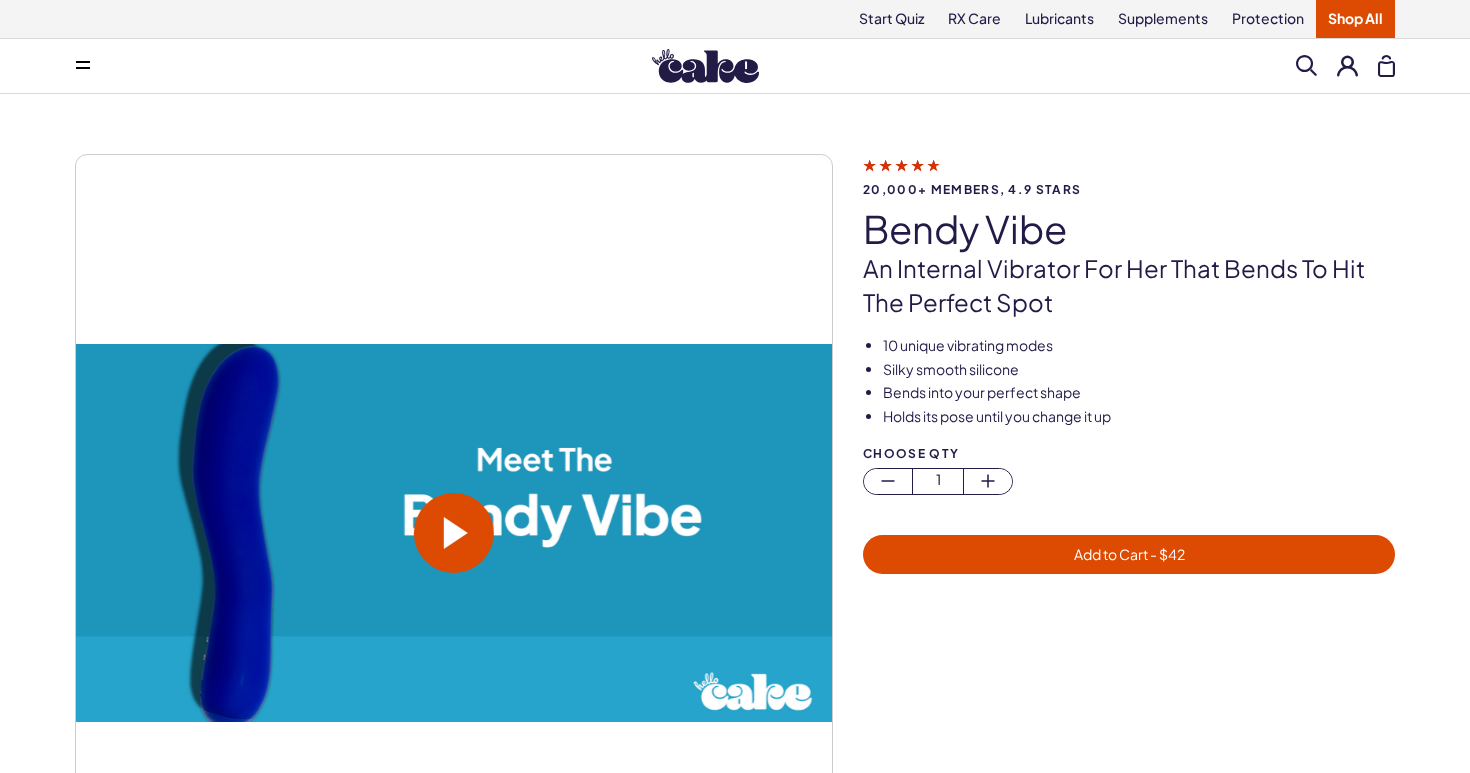 scroll, scrollTop: 0, scrollLeft: 0, axis: both 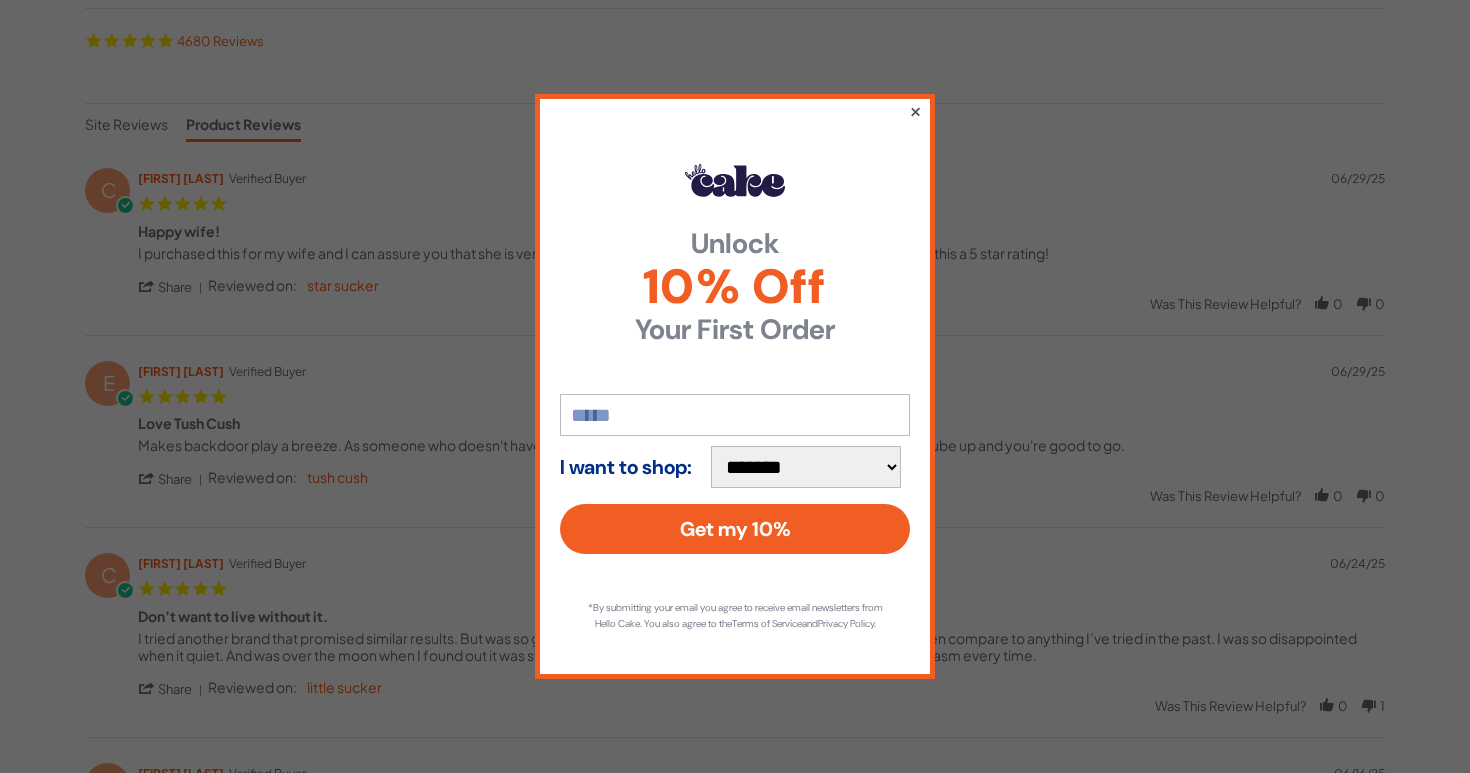 click on "×" at bounding box center [915, 111] 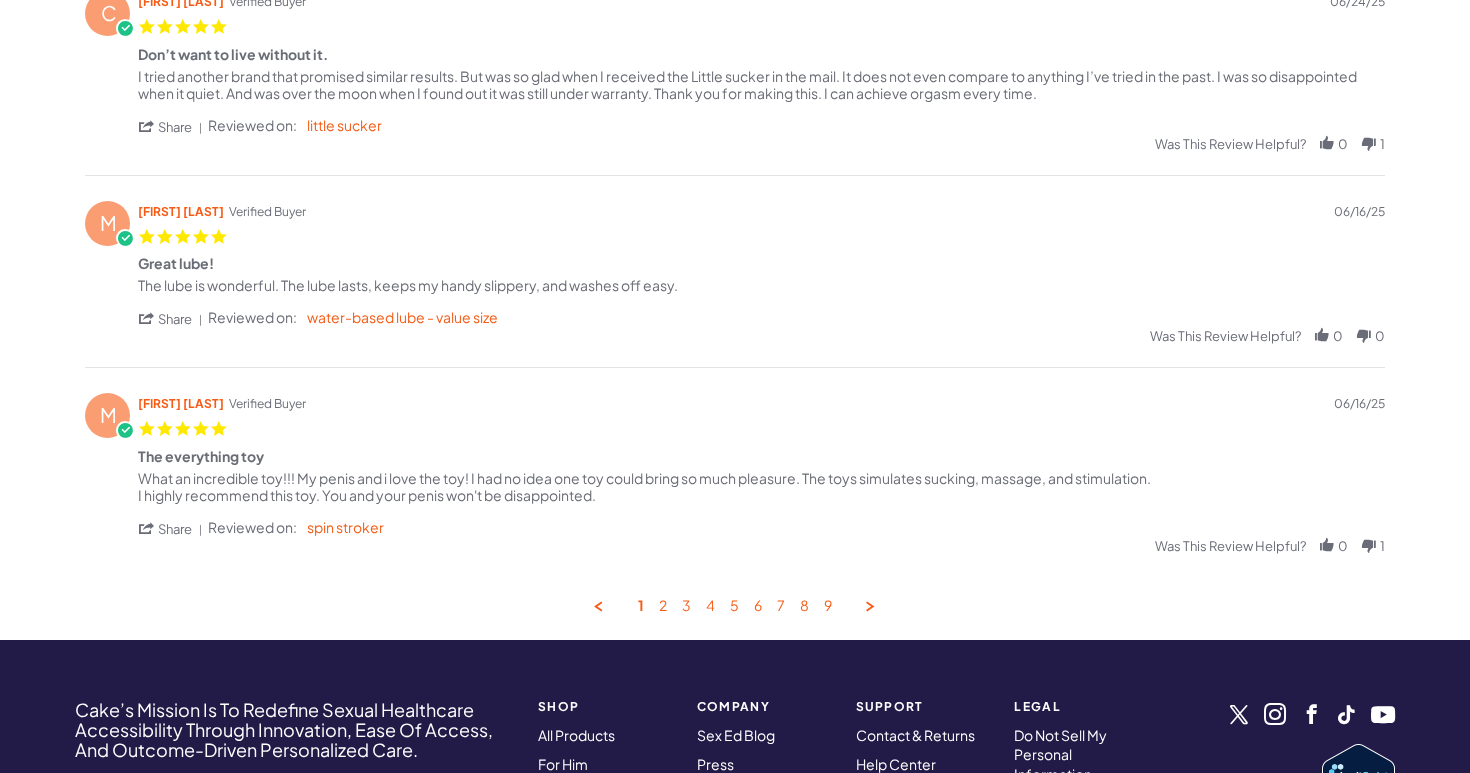 scroll, scrollTop: 977, scrollLeft: 0, axis: vertical 